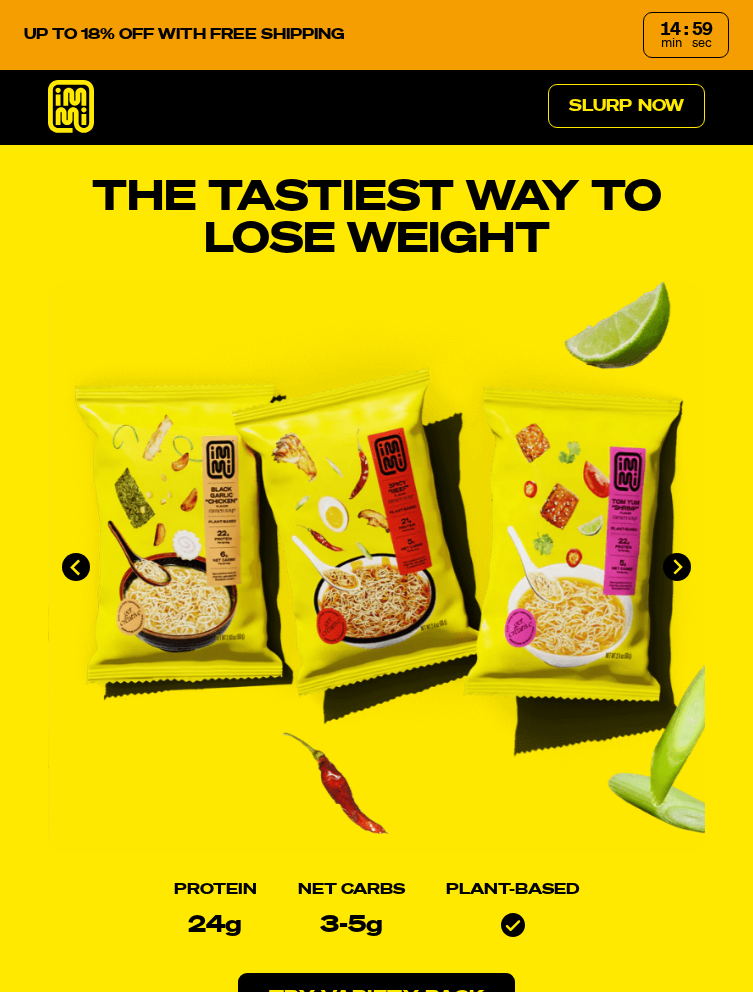 scroll, scrollTop: 0, scrollLeft: 0, axis: both 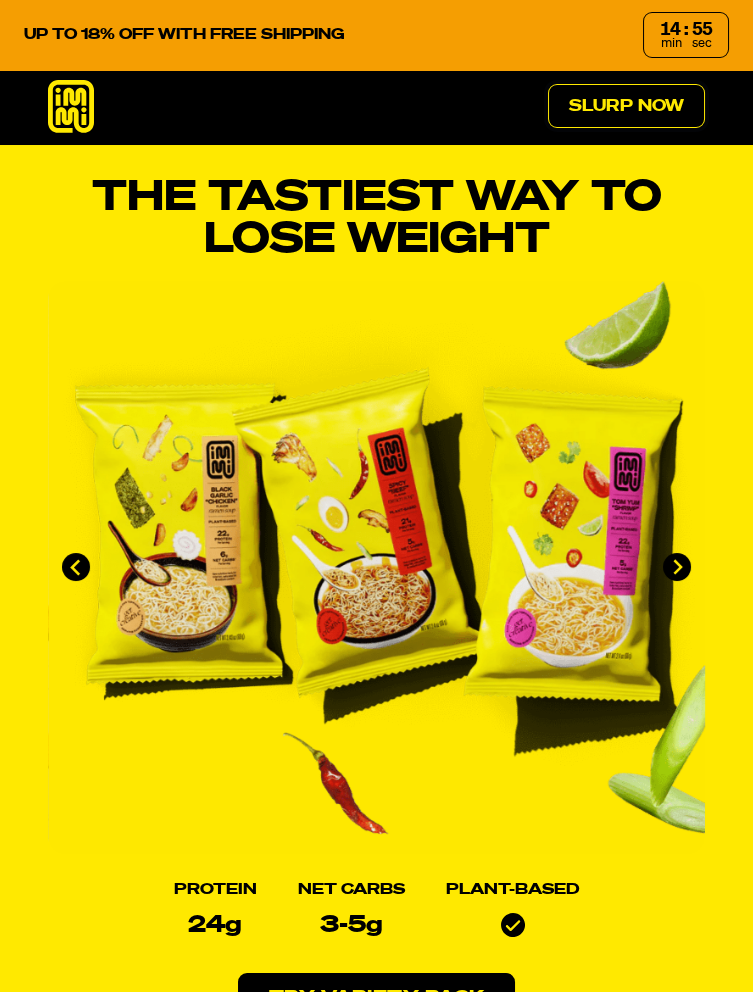 click on "Slurp Now" at bounding box center [626, 106] 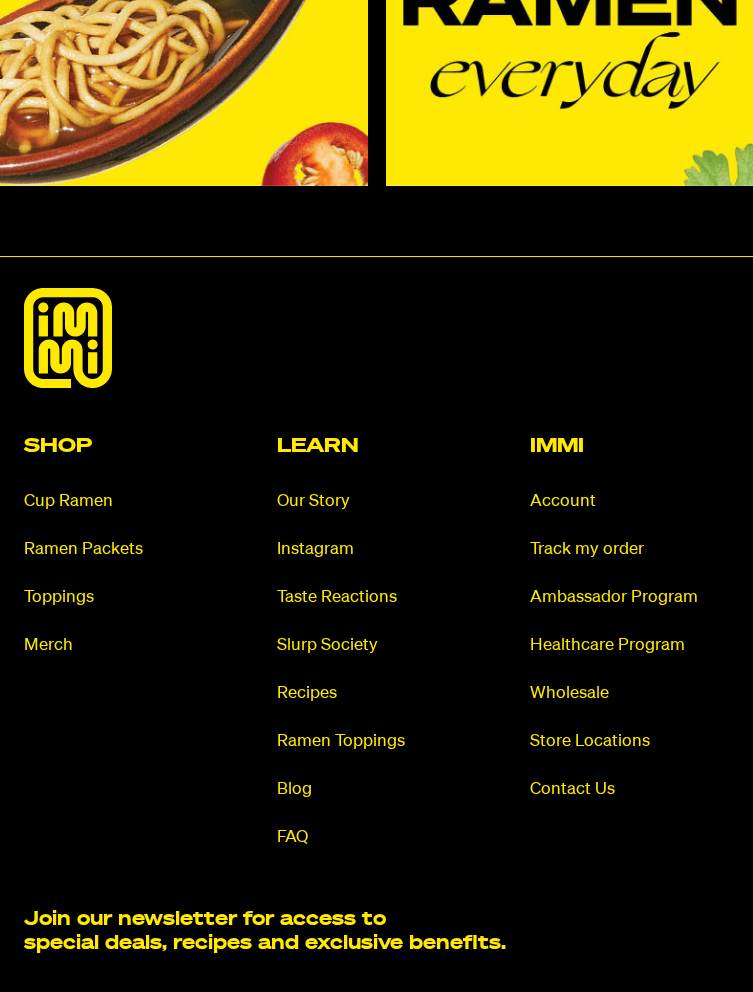 scroll, scrollTop: 13002, scrollLeft: 0, axis: vertical 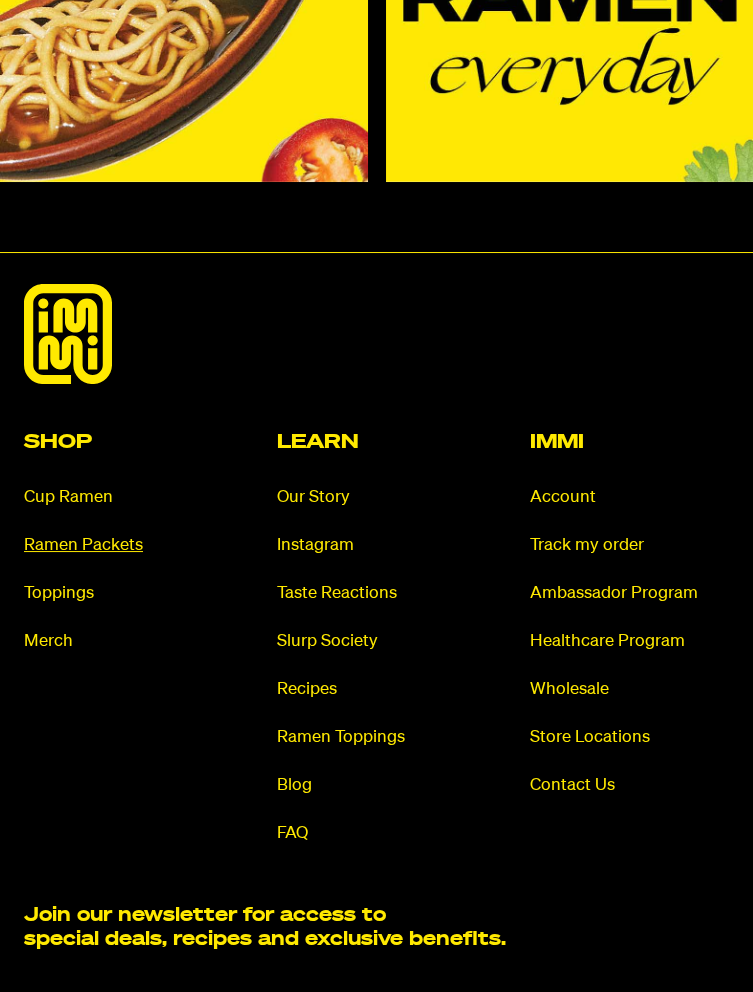 click on "Ramen Packets" at bounding box center (123, 545) 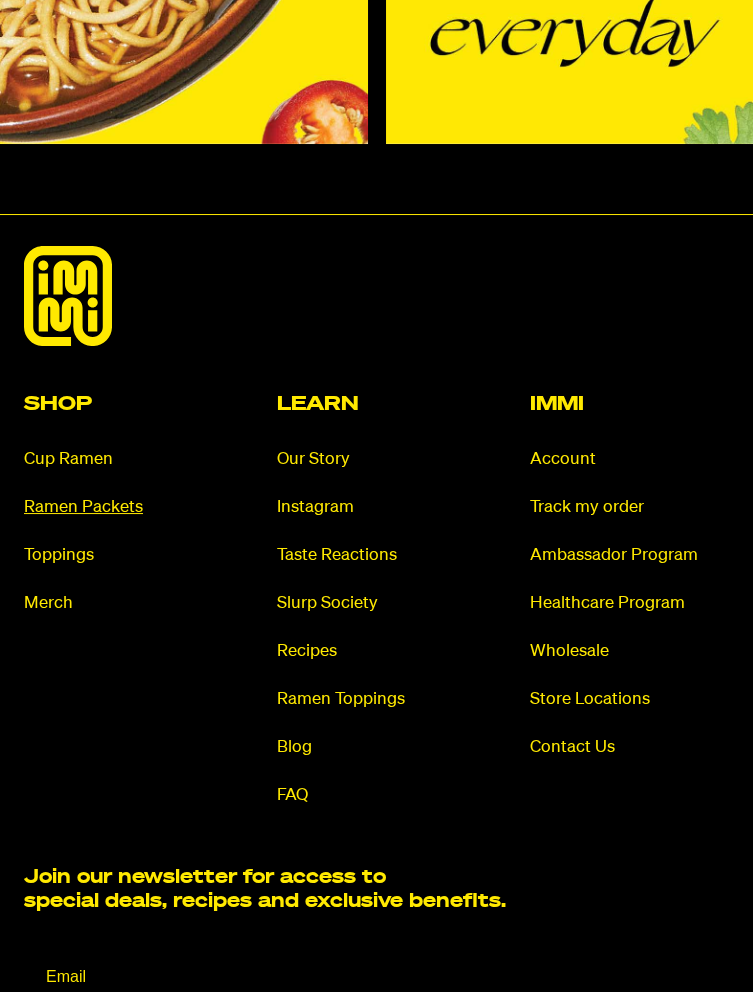 scroll, scrollTop: 13098, scrollLeft: 0, axis: vertical 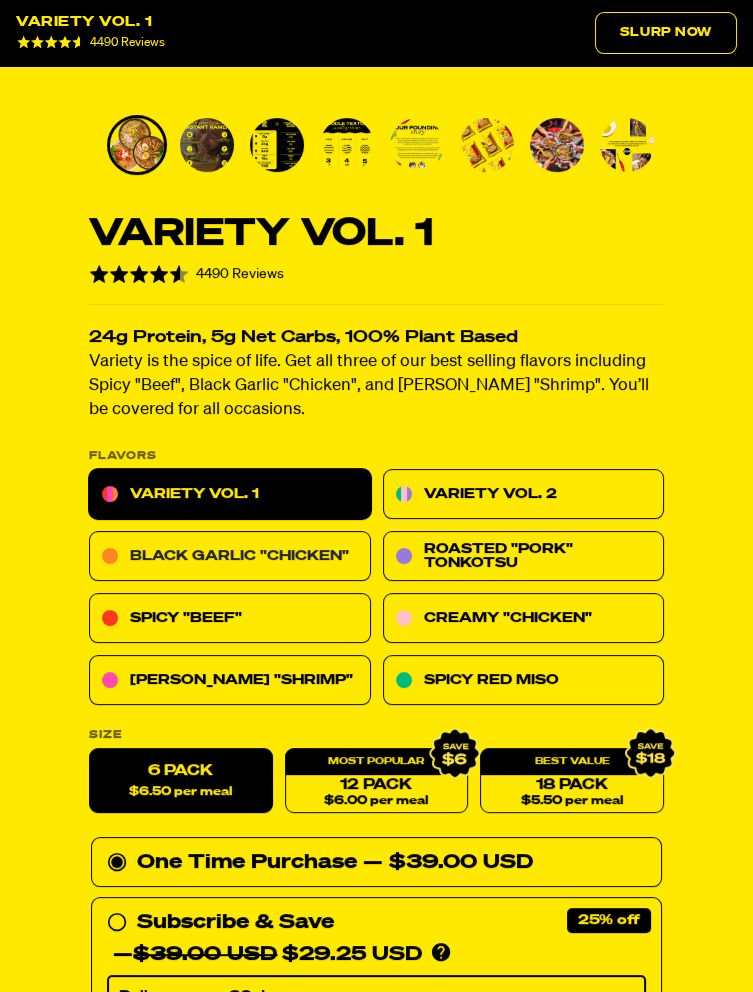 click on "Black Garlic "Chicken"" at bounding box center [230, 556] 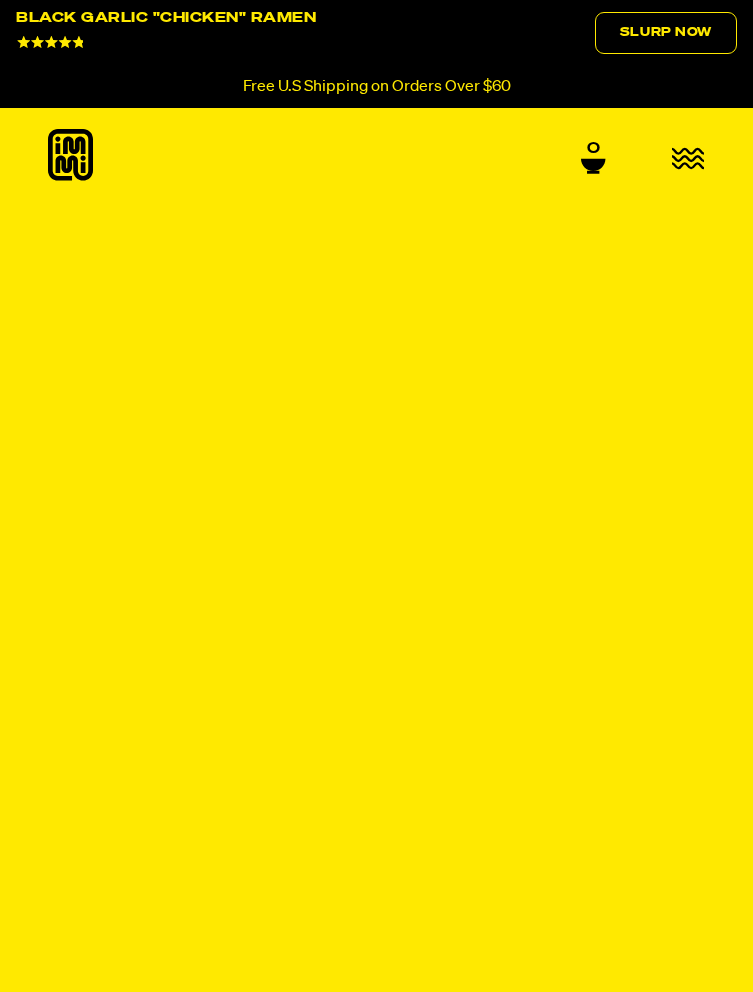 scroll, scrollTop: 0, scrollLeft: 0, axis: both 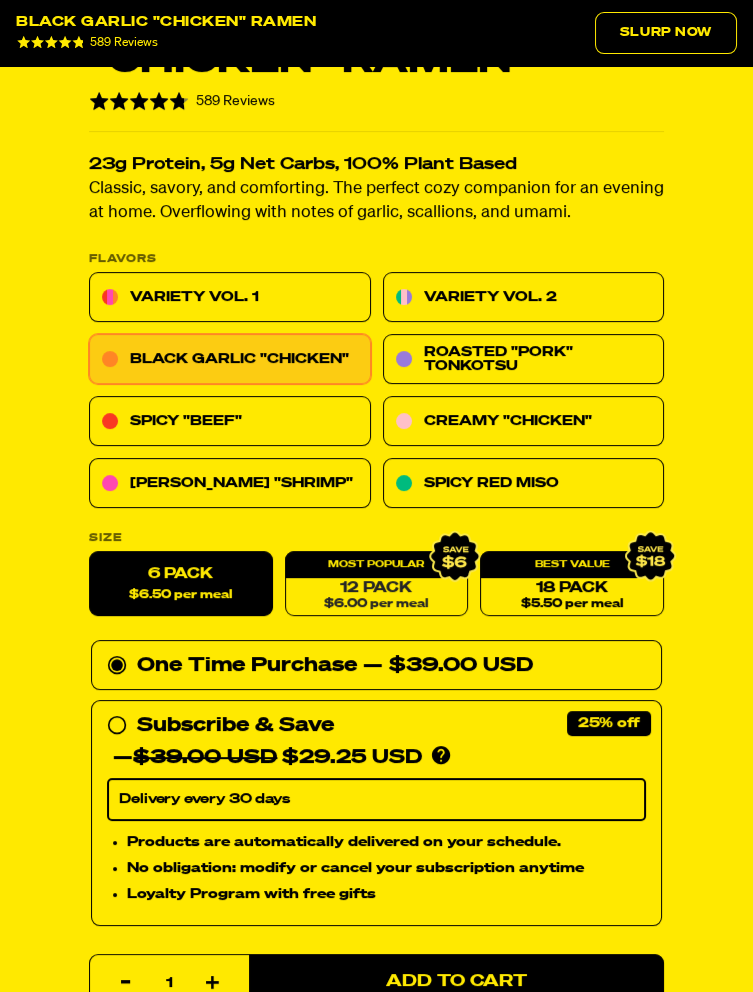 click on "12 Pack
$6.00 per meal" at bounding box center [377, 583] 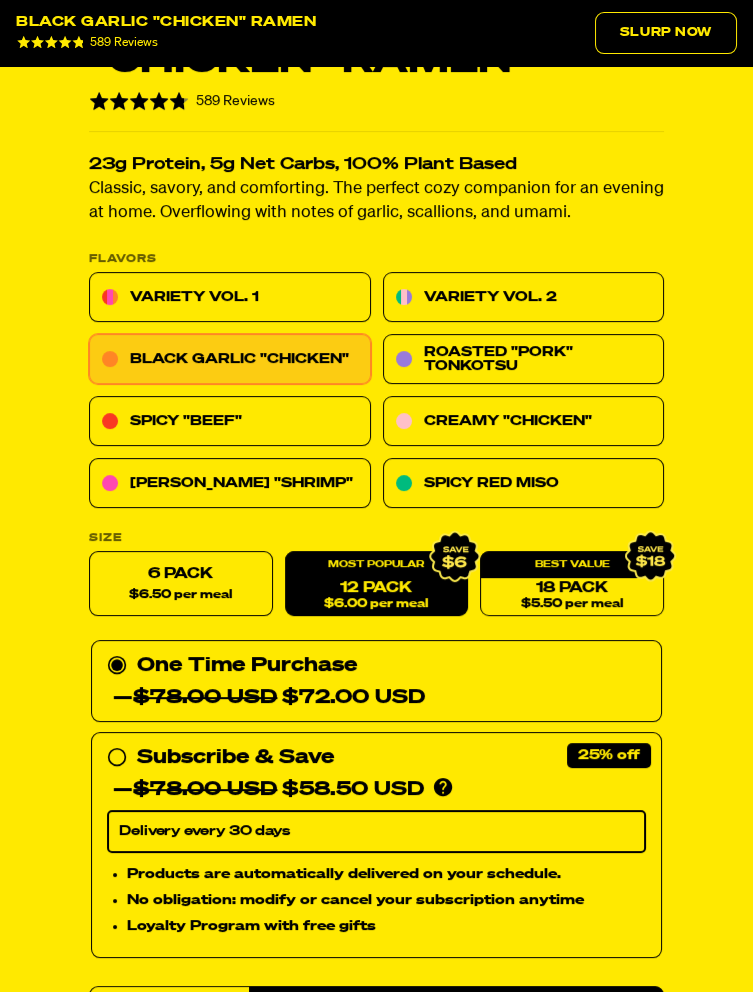 radio on "false" 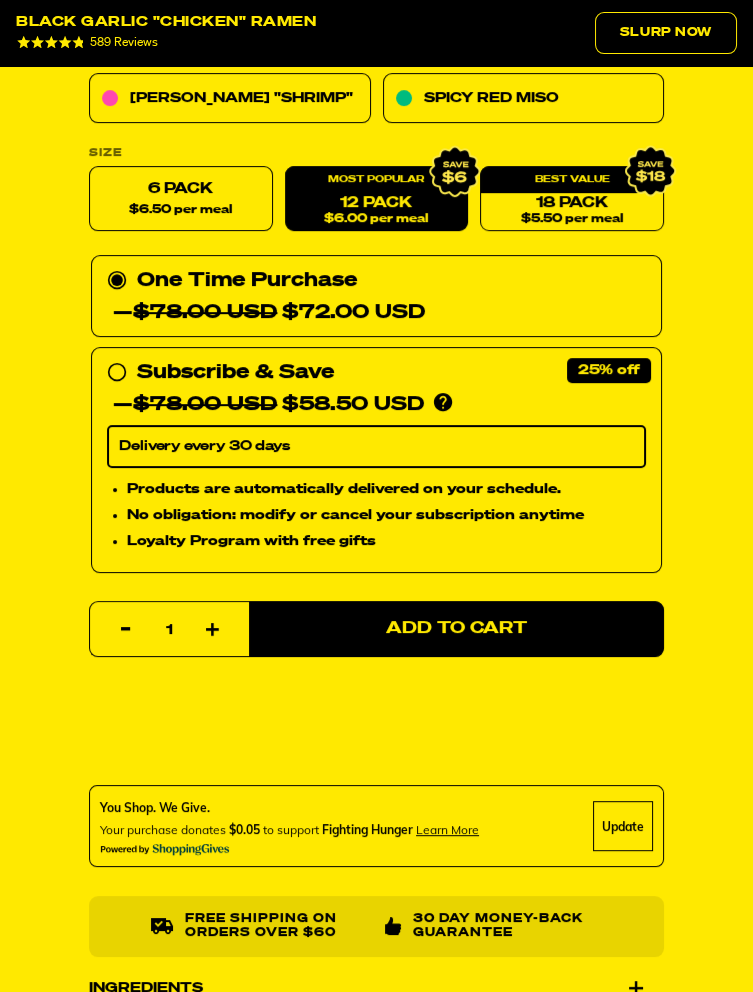 scroll, scrollTop: 1388, scrollLeft: 0, axis: vertical 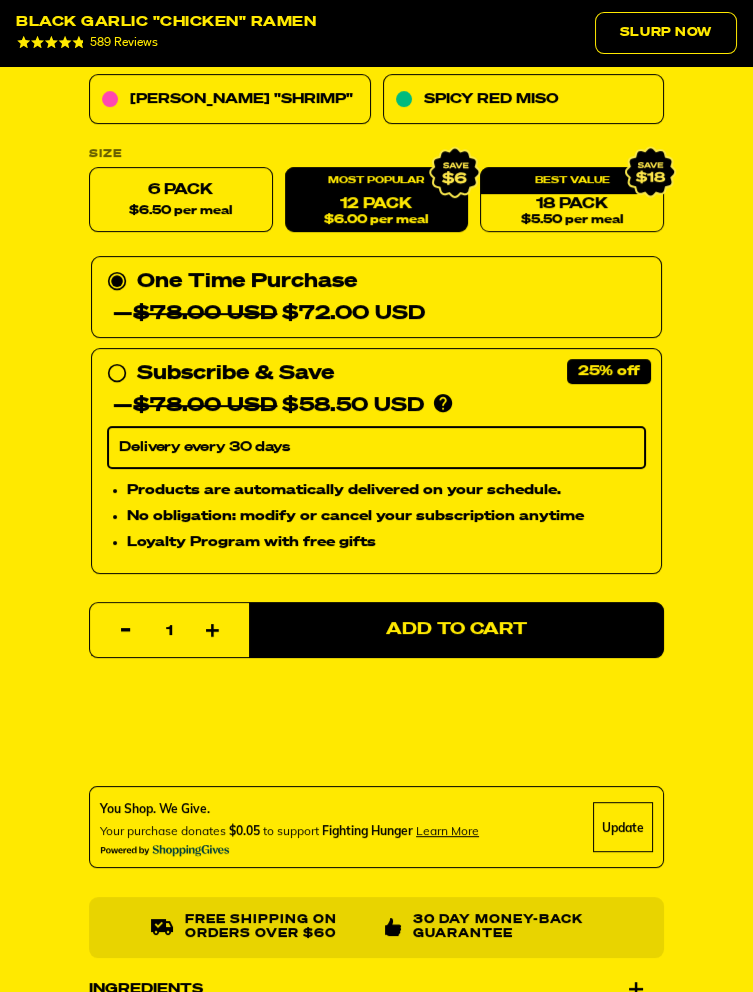 click on "Delivery every 30 days" at bounding box center [376, 447] 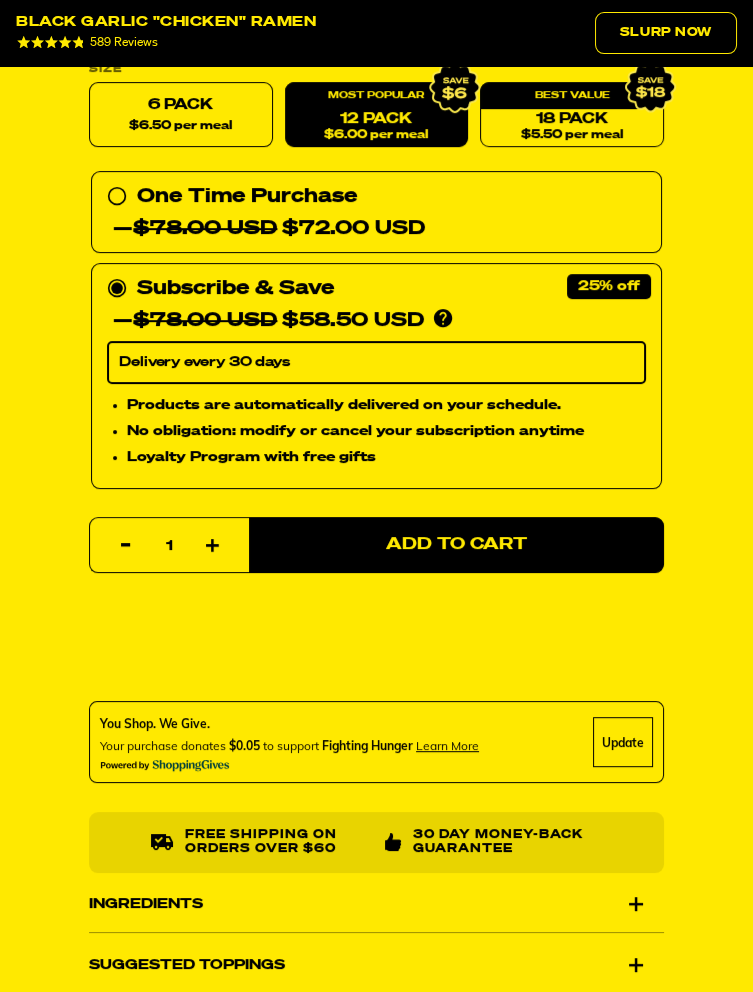 scroll, scrollTop: 1481, scrollLeft: 0, axis: vertical 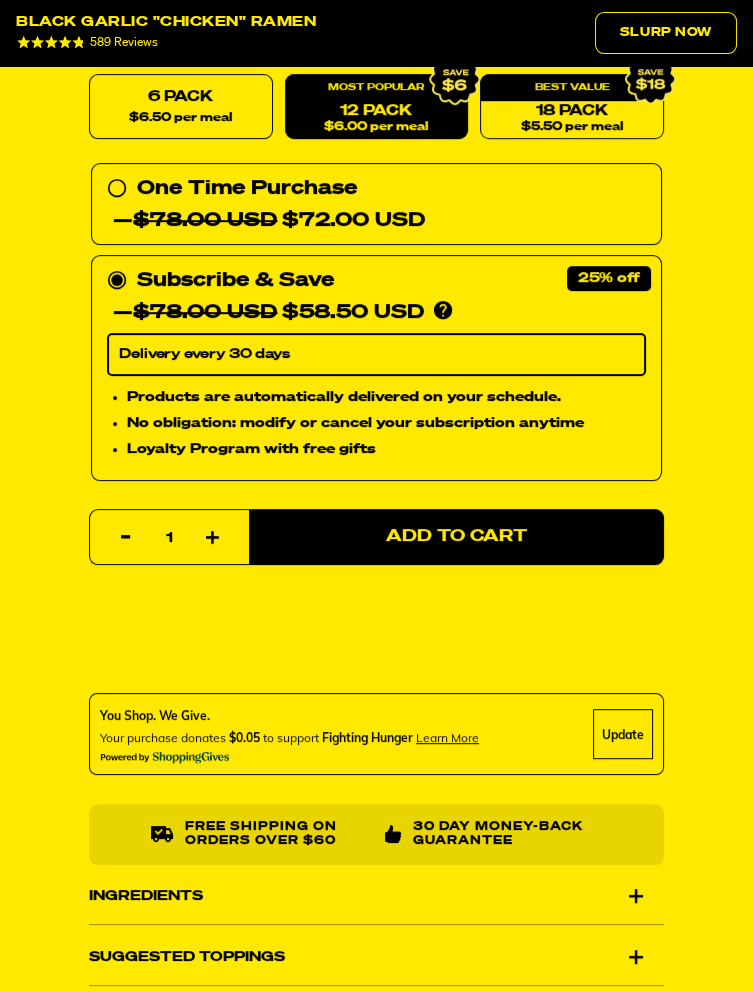click on "Delivery every 30 days" at bounding box center (376, 354) 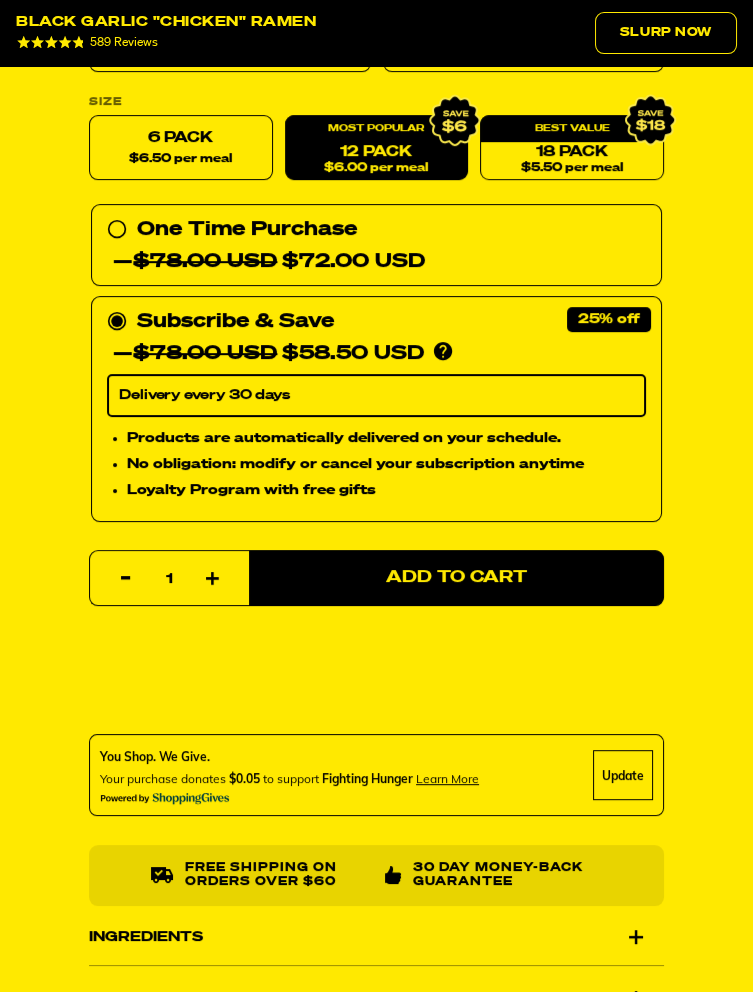 scroll, scrollTop: 1443, scrollLeft: 0, axis: vertical 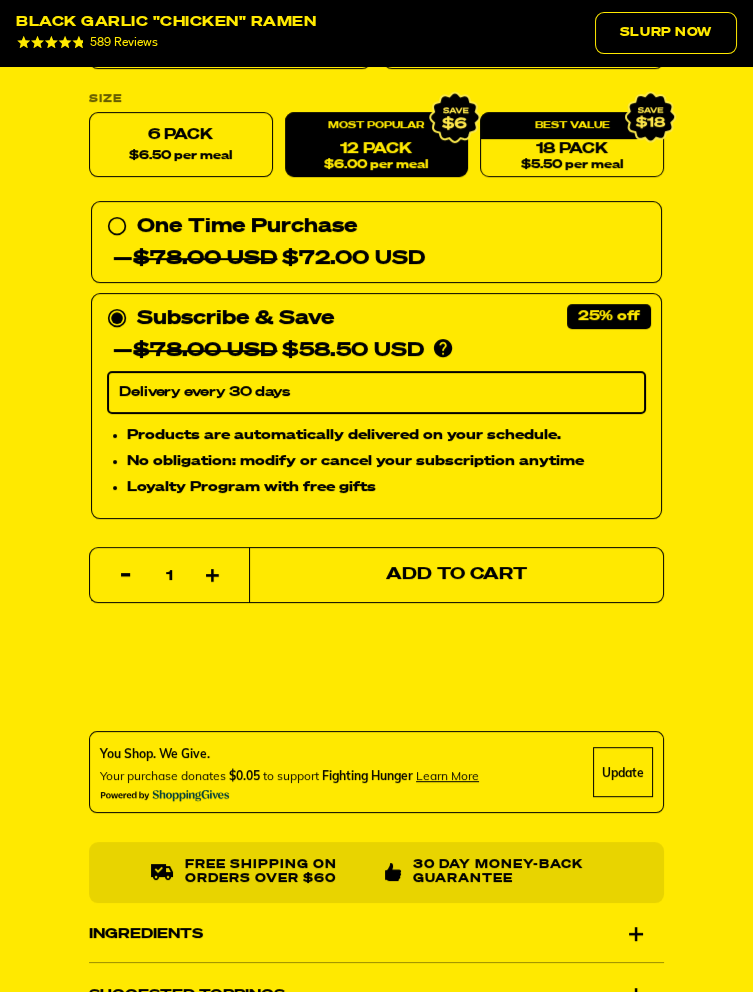 click on "Add to Cart" at bounding box center [456, 574] 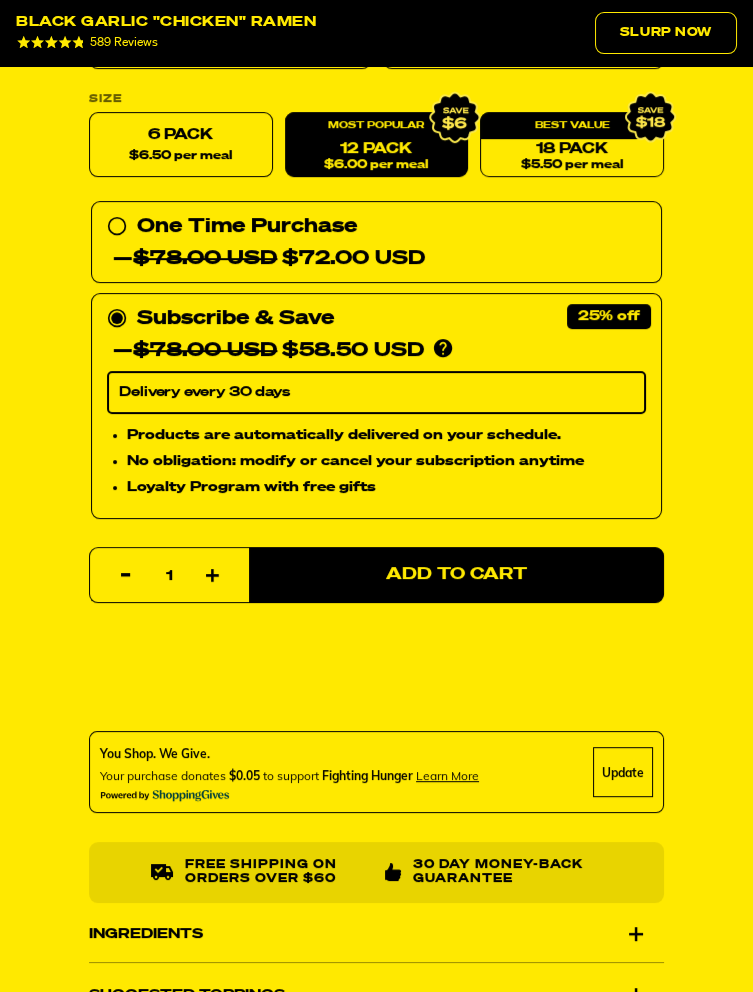 select on "Every 30 Days" 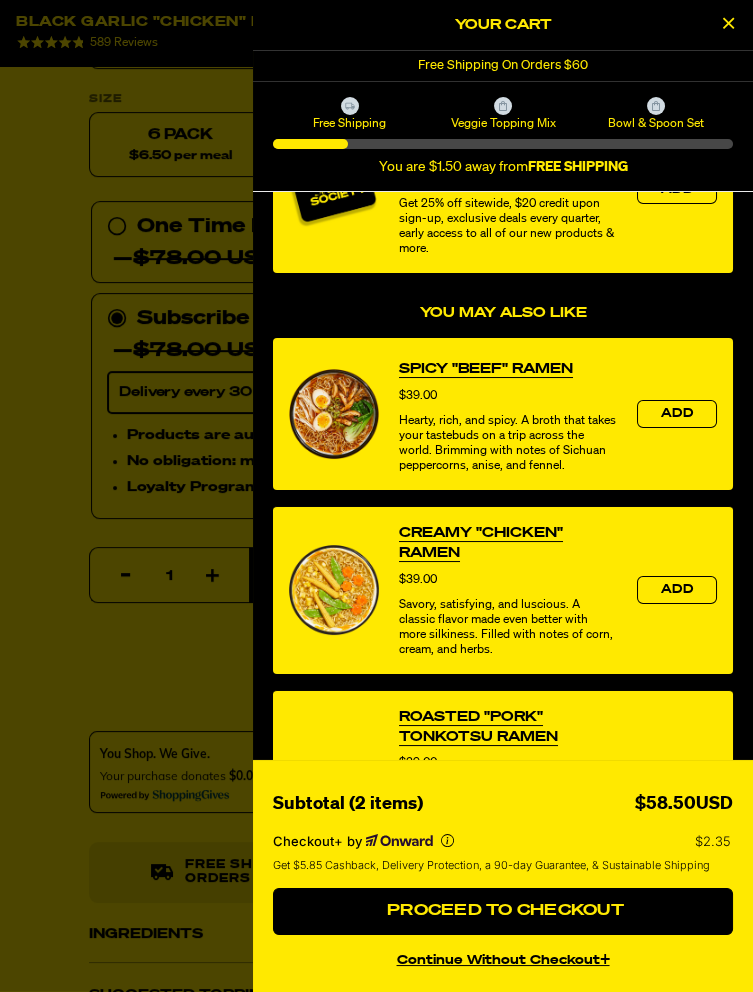 scroll, scrollTop: 395, scrollLeft: 0, axis: vertical 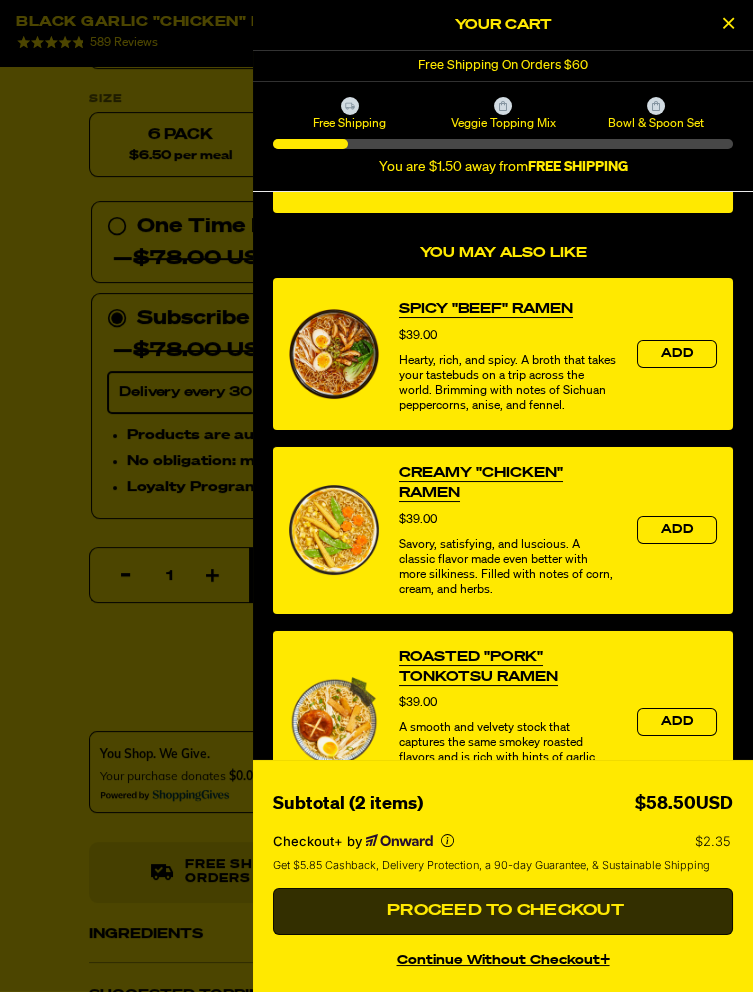 click on "Proceed to Checkout" at bounding box center (503, 911) 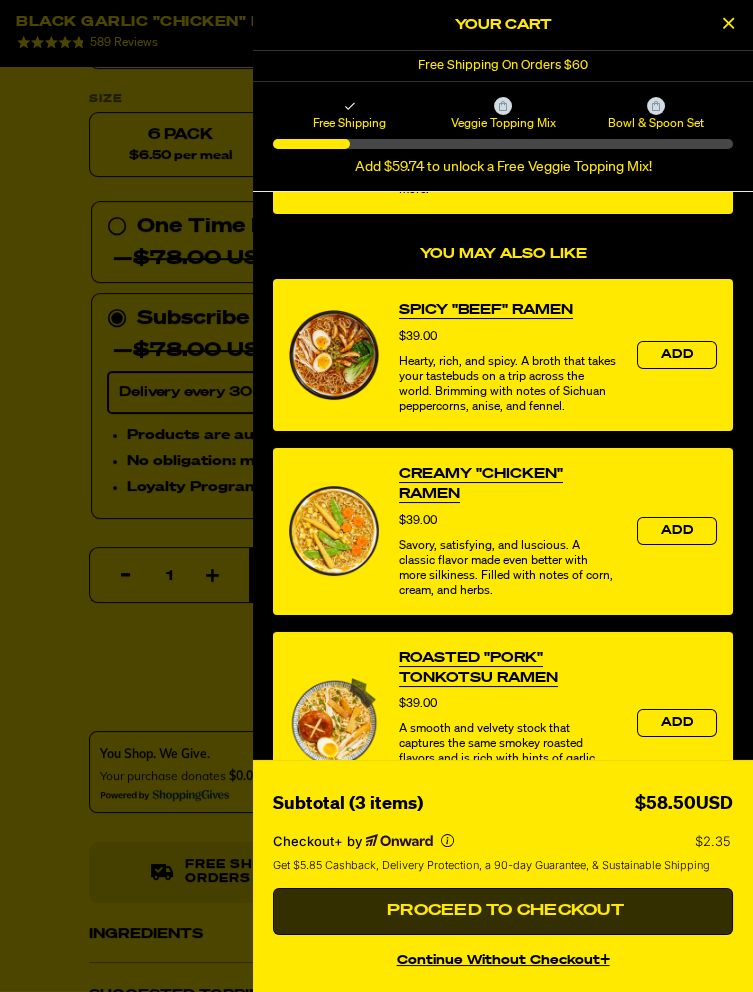 scroll, scrollTop: 396, scrollLeft: 0, axis: vertical 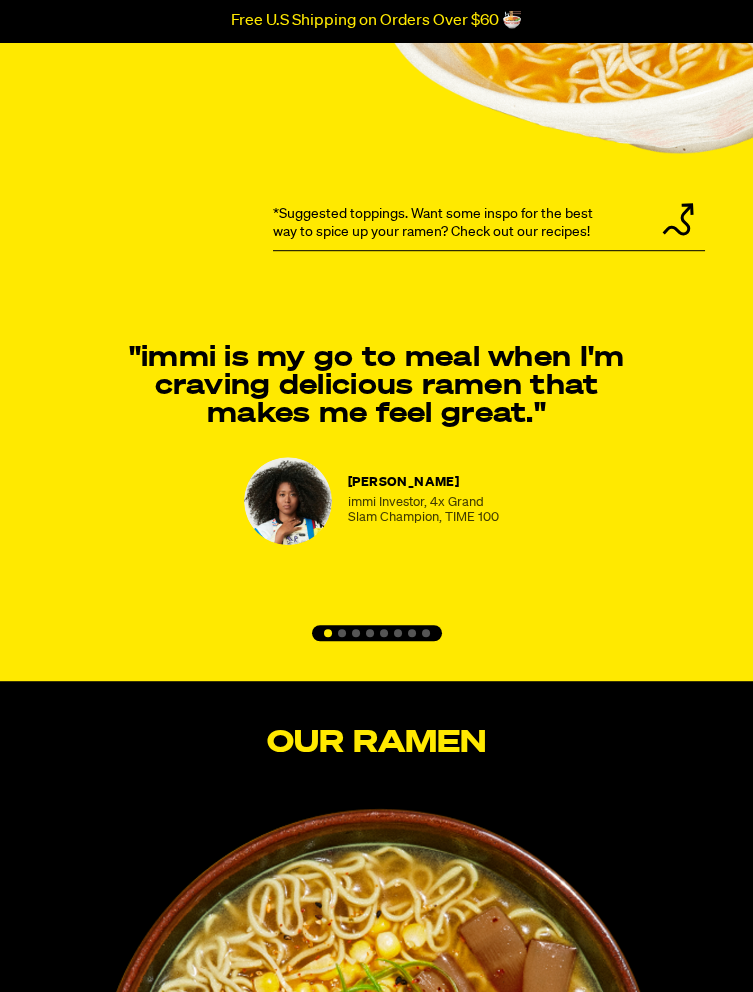 click at bounding box center [377, 1088] 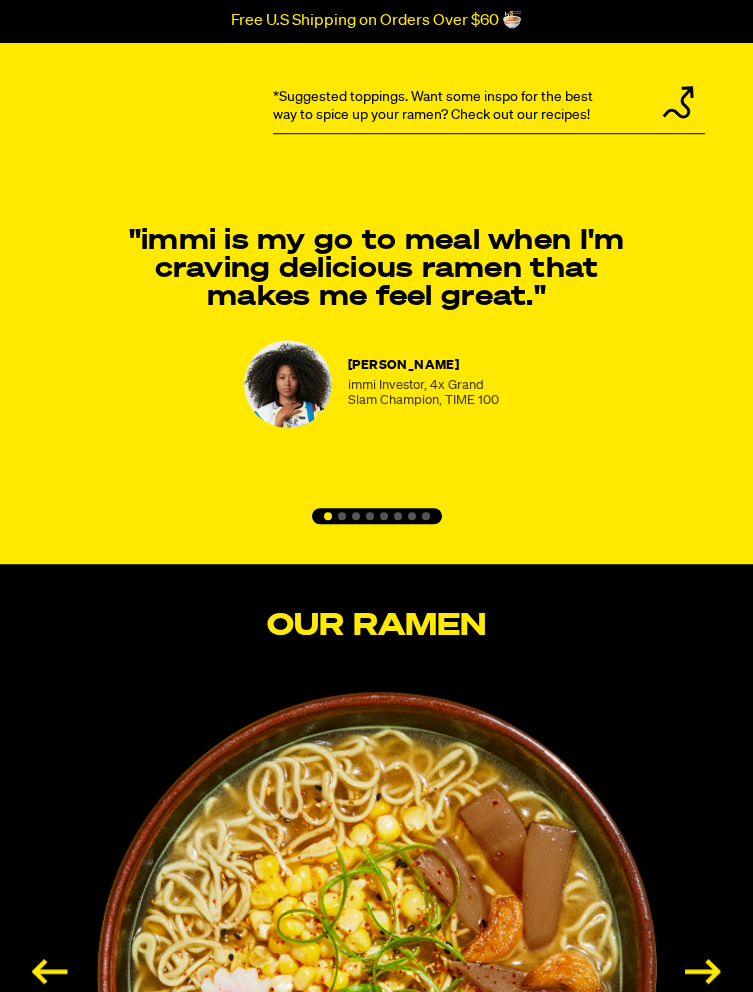 scroll, scrollTop: 2341, scrollLeft: 0, axis: vertical 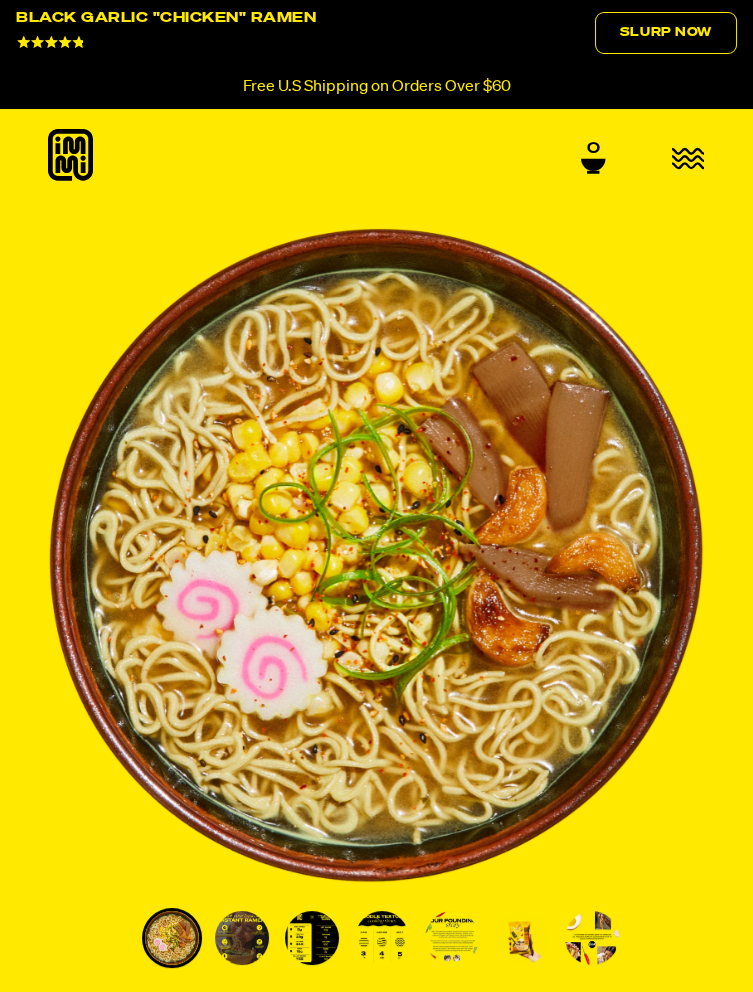 click 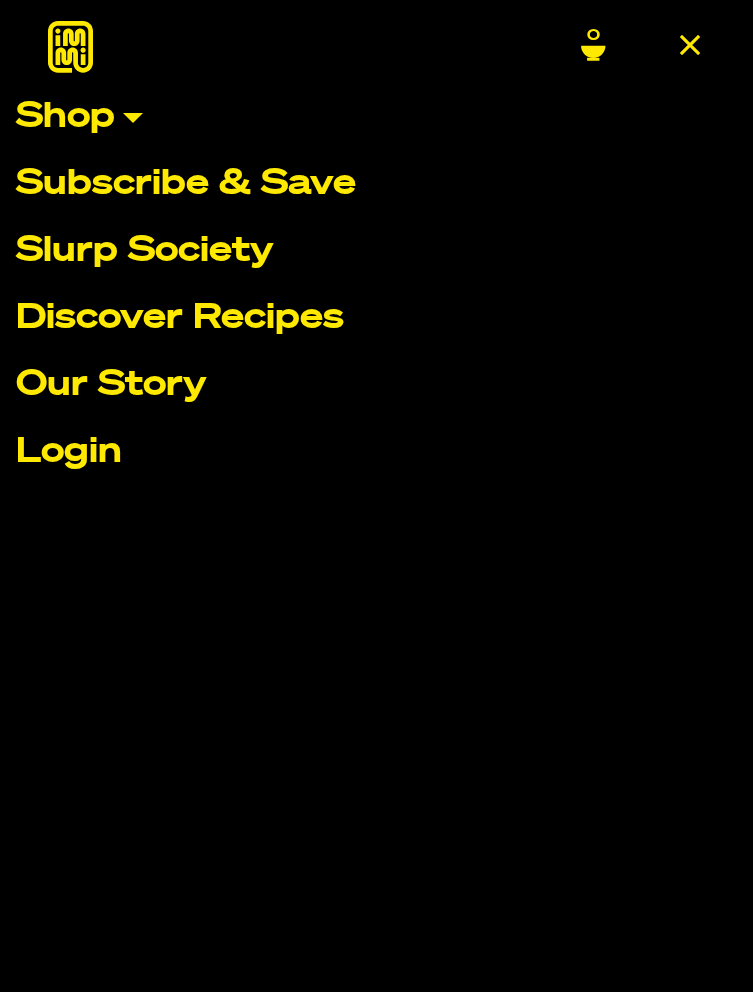 scroll, scrollTop: 0, scrollLeft: 0, axis: both 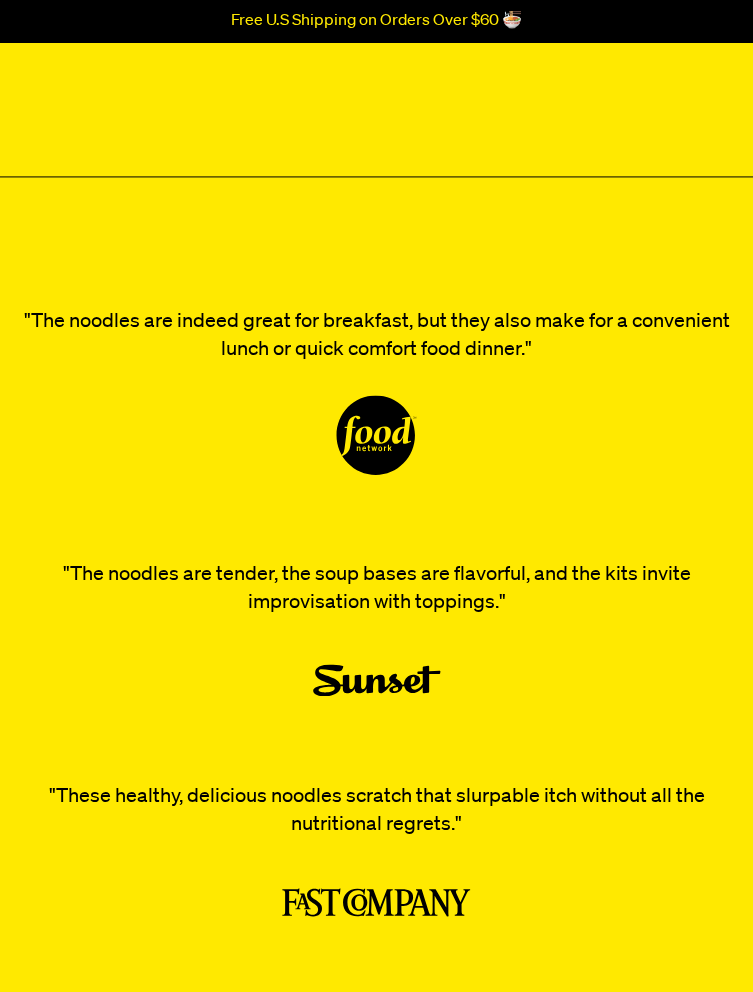 click on ""The noodles are indeed great for breakfast, but they also make for a convenient lunch or quick comfort food dinner."
"The noodles are tender, the soup bases are flavorful, and the kits invite improvisation with toppings."
"These healthy, delicious noodles scratch that slurpable itch without all the nutritional regrets."" at bounding box center (376, 615) 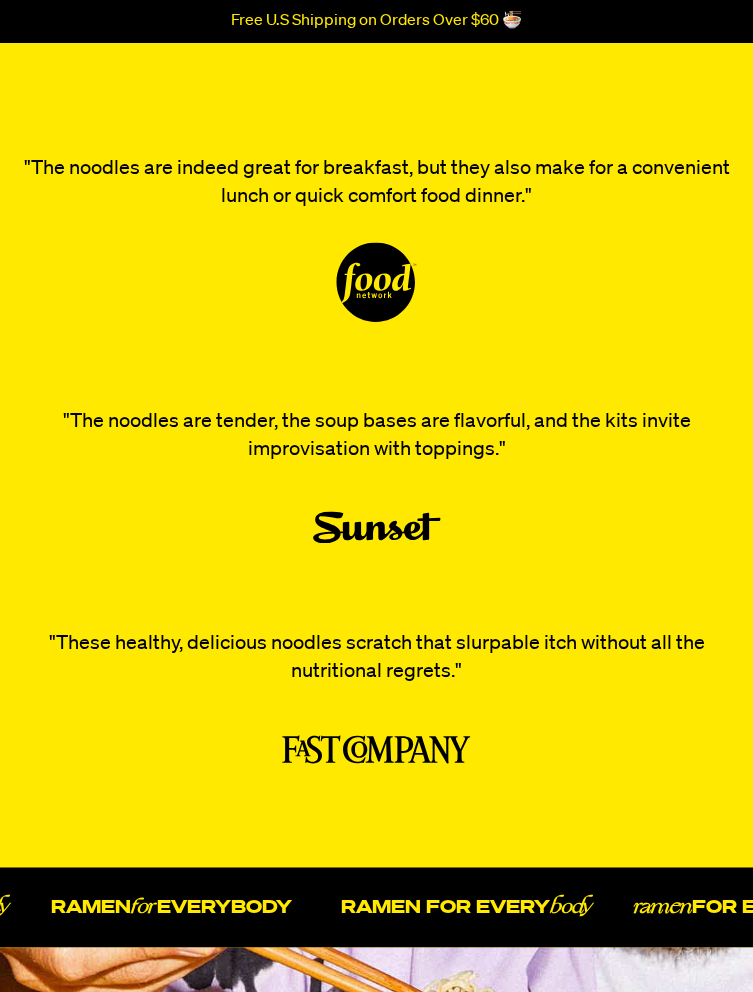 scroll, scrollTop: 5352, scrollLeft: 0, axis: vertical 